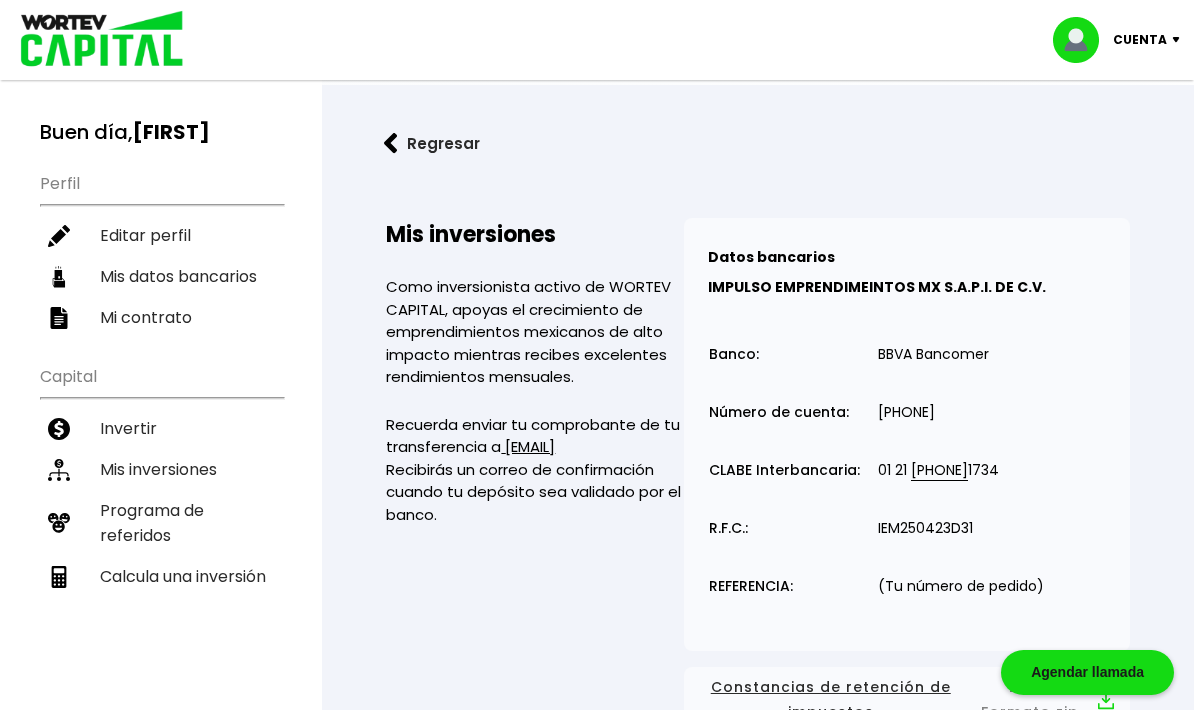 scroll, scrollTop: 403, scrollLeft: 0, axis: vertical 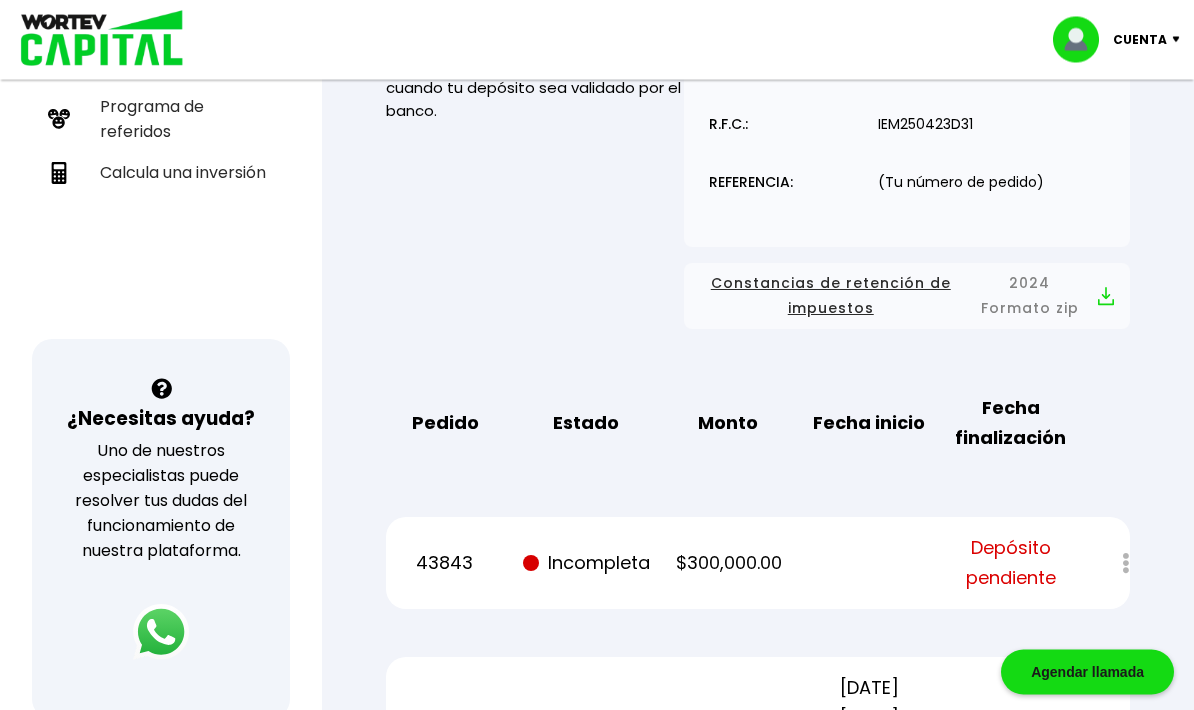 click on "Incompleta" at bounding box center [586, 564] 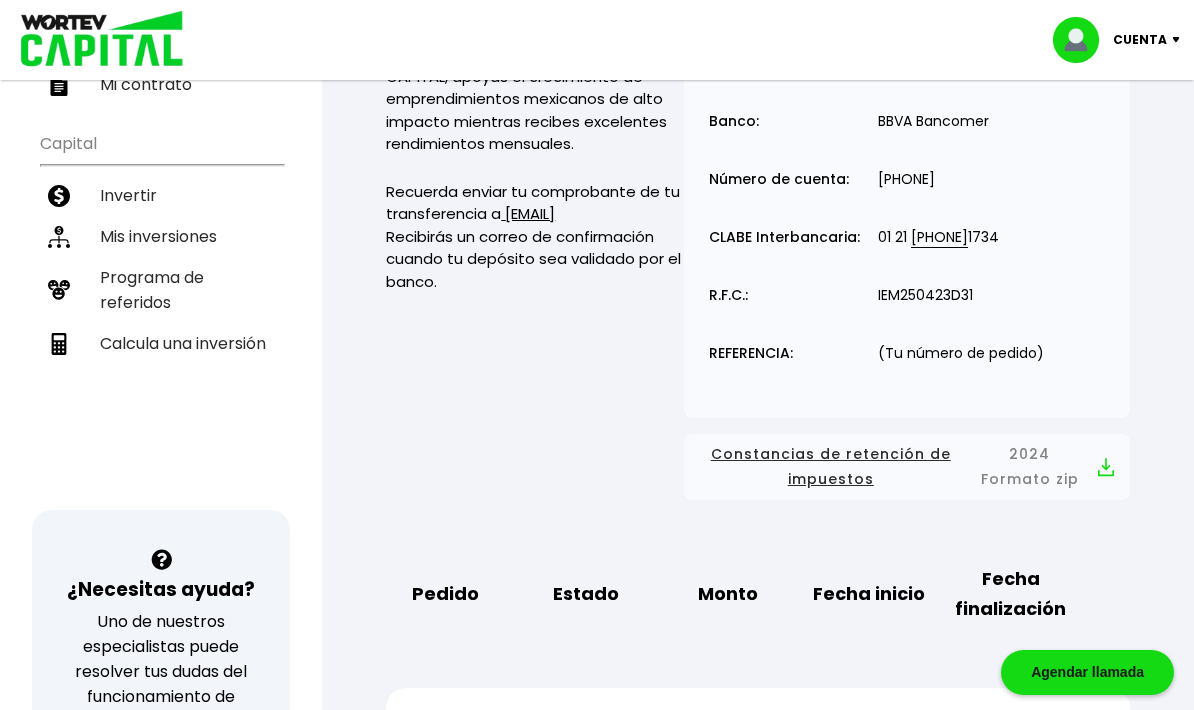 scroll, scrollTop: 216, scrollLeft: 0, axis: vertical 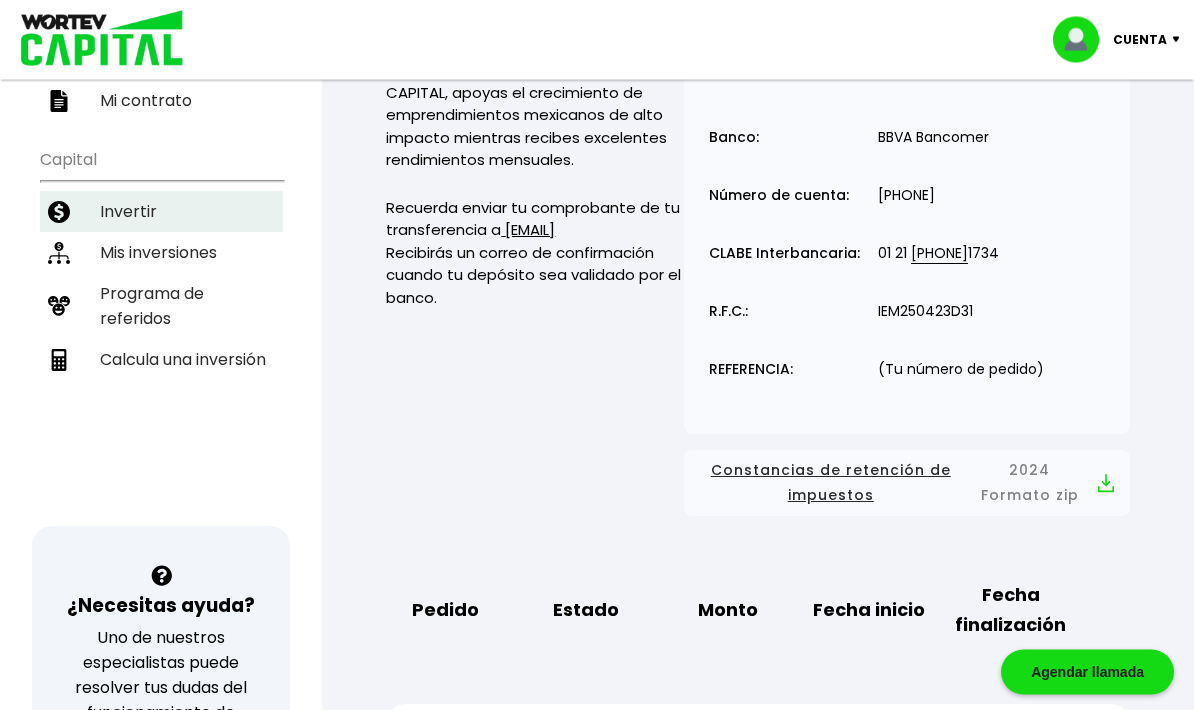 click on "Invertir" at bounding box center (161, 212) 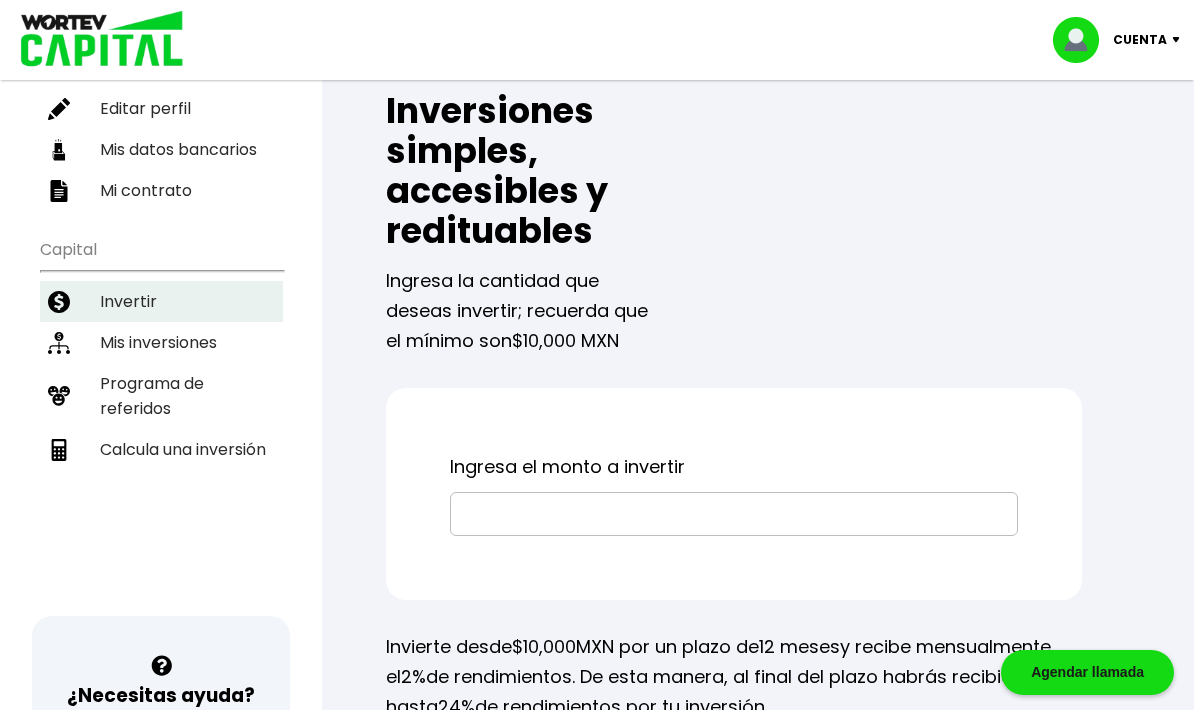 scroll, scrollTop: 0, scrollLeft: 0, axis: both 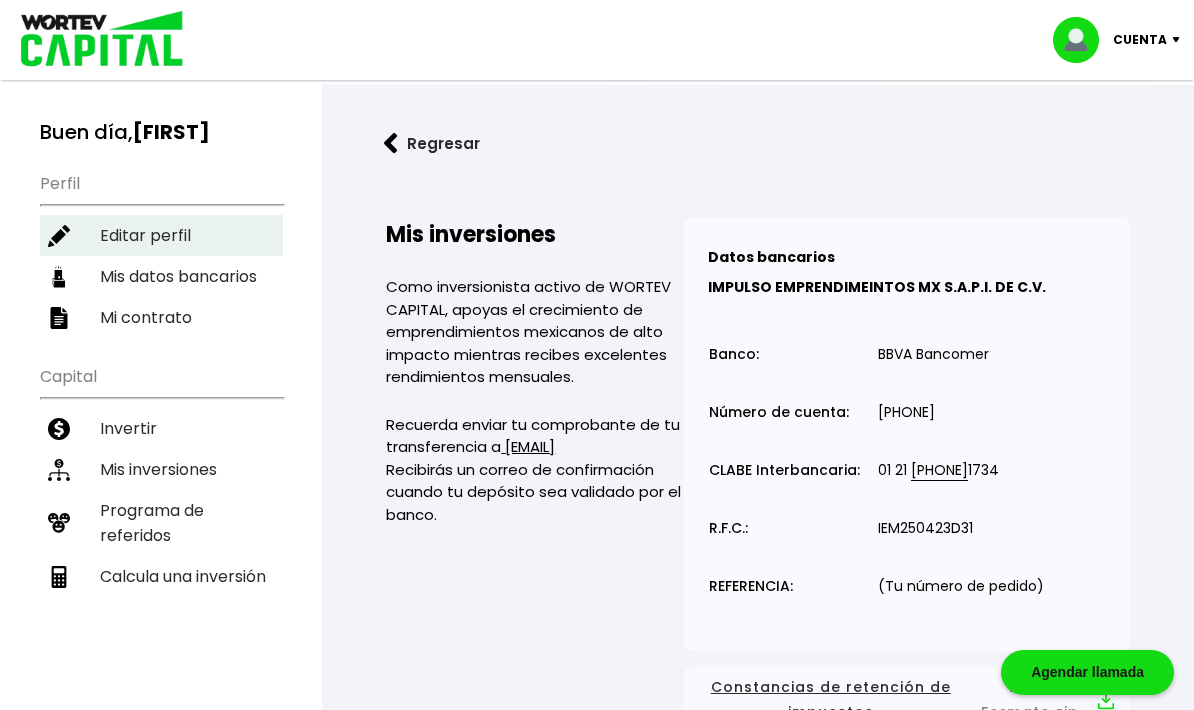 click on "Editar perfil" at bounding box center (161, 235) 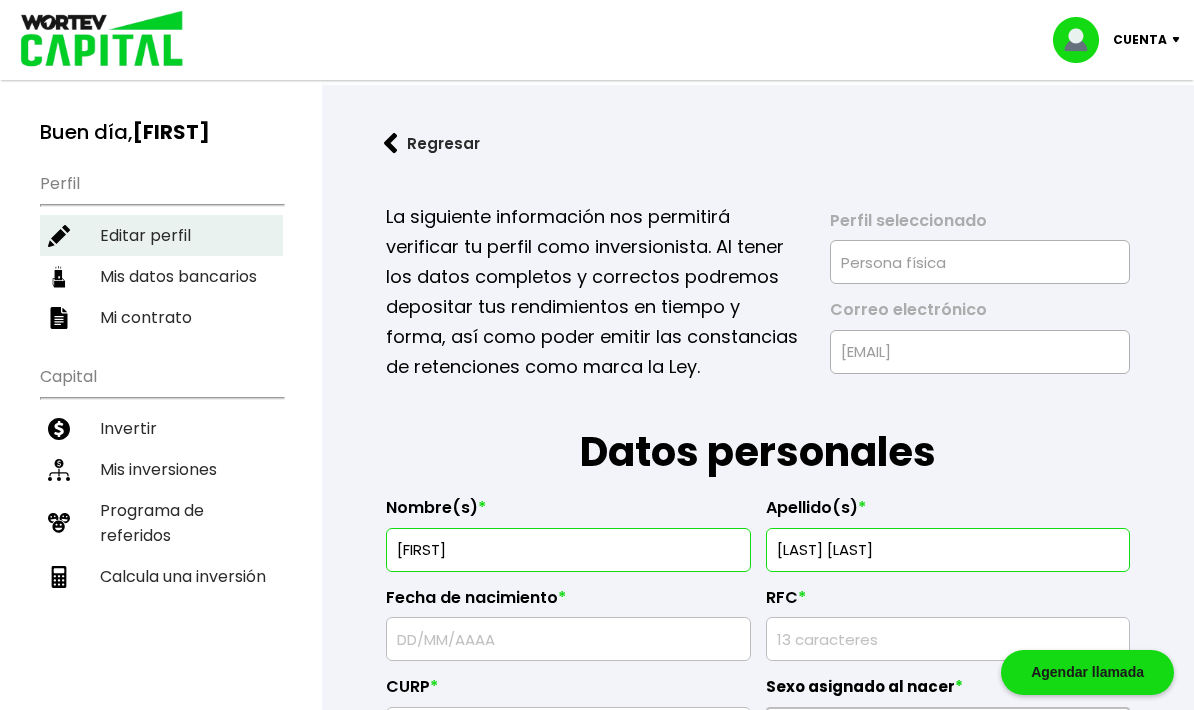 type on "[BIRTH_DATE]" 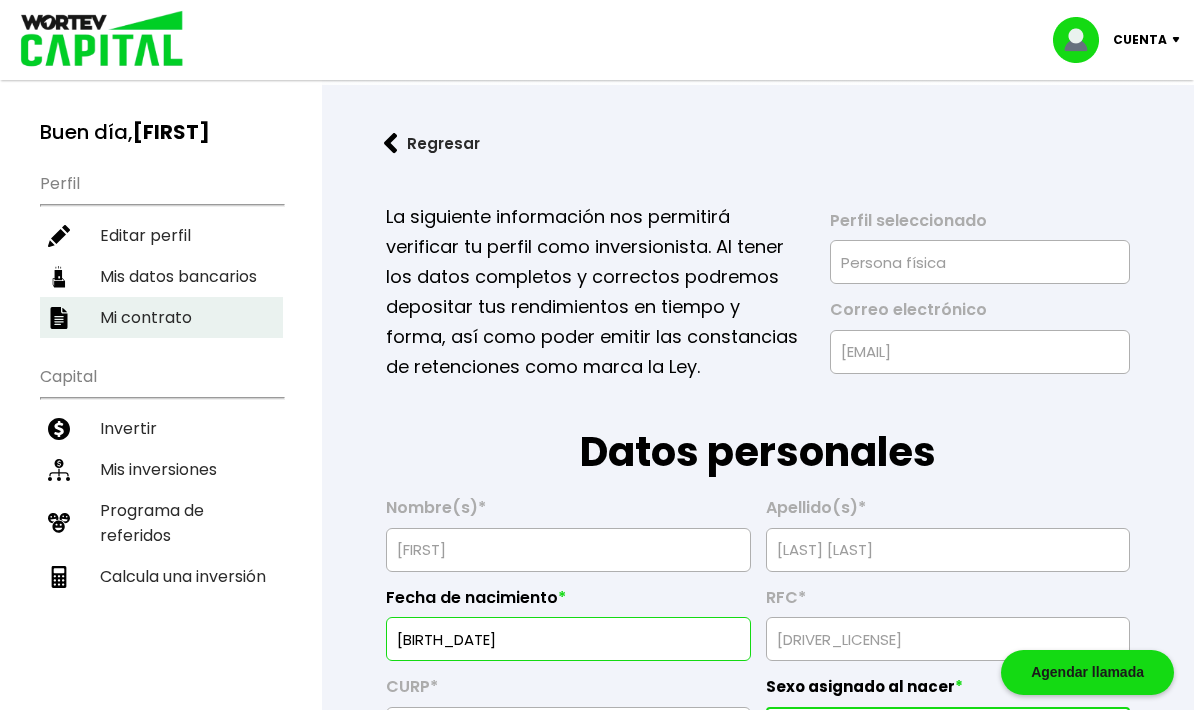 click on "Mi contrato" at bounding box center (161, 317) 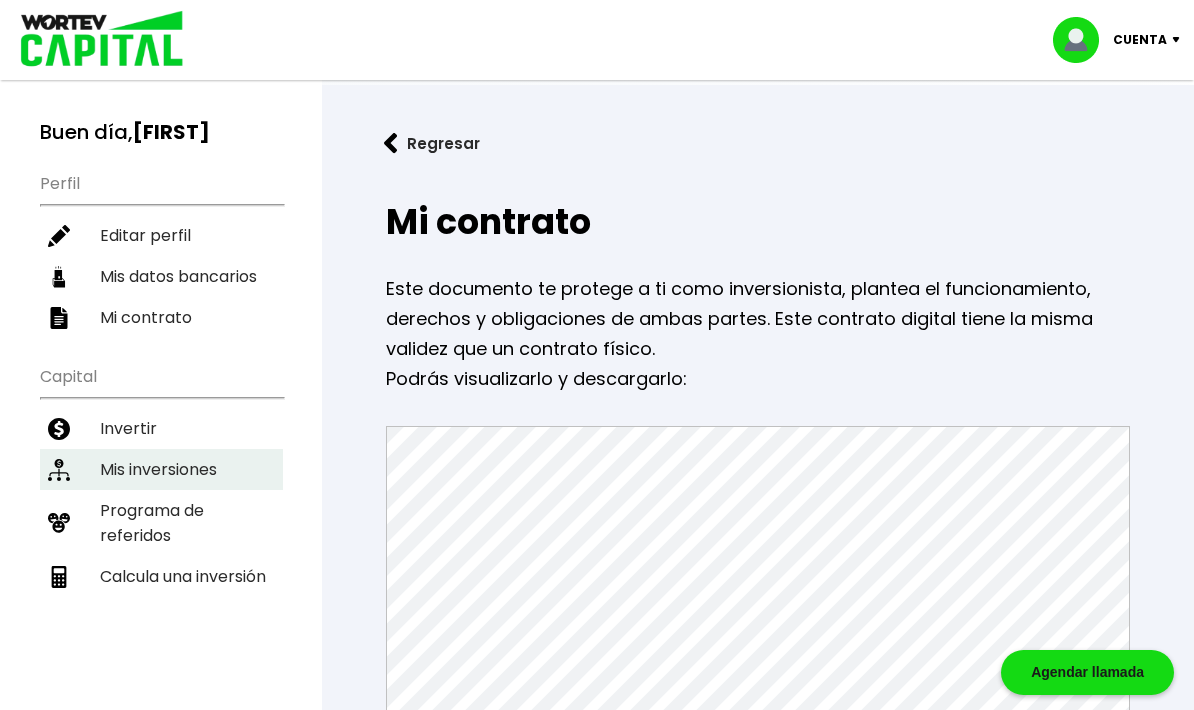 click on "Mis inversiones" at bounding box center [161, 469] 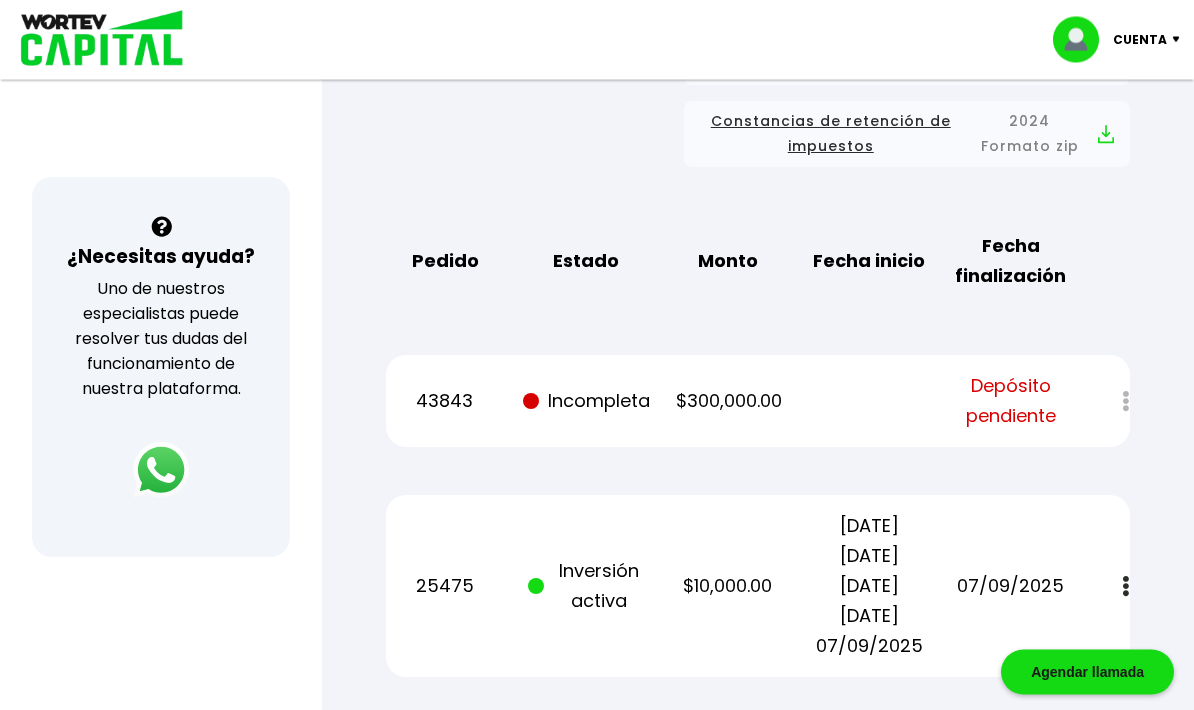 scroll, scrollTop: 567, scrollLeft: 0, axis: vertical 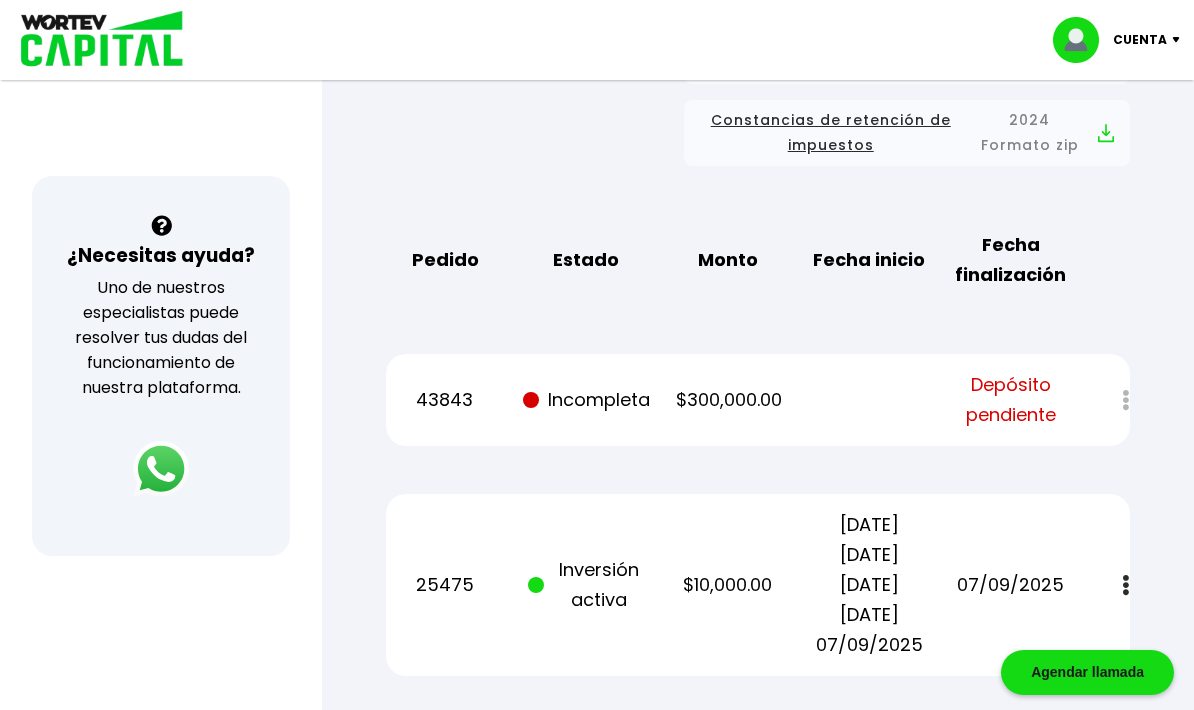 click at bounding box center (1111, 400) 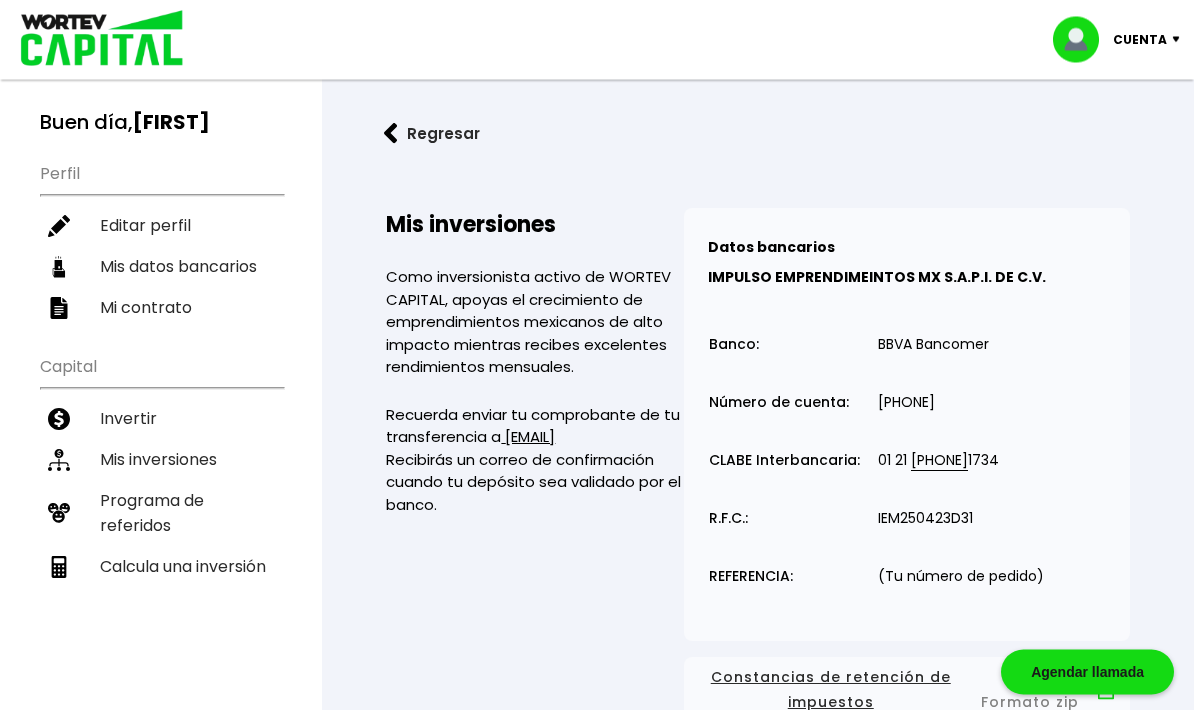 scroll, scrollTop: 0, scrollLeft: 0, axis: both 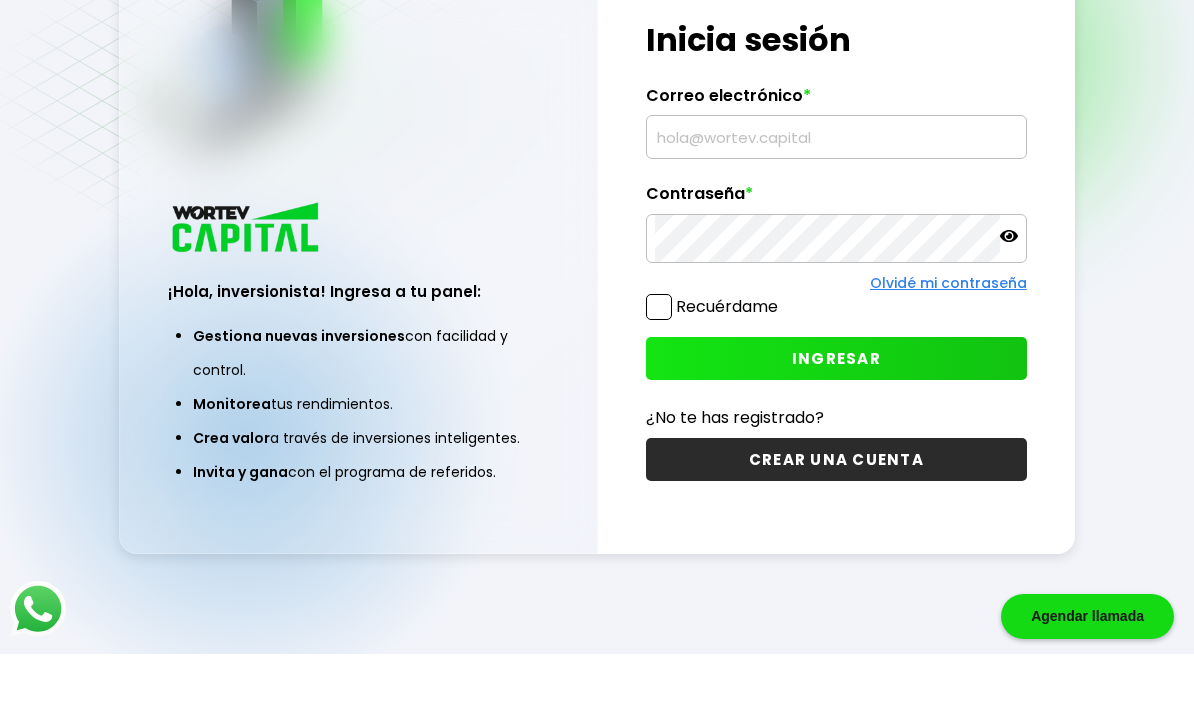 click at bounding box center [836, 193] 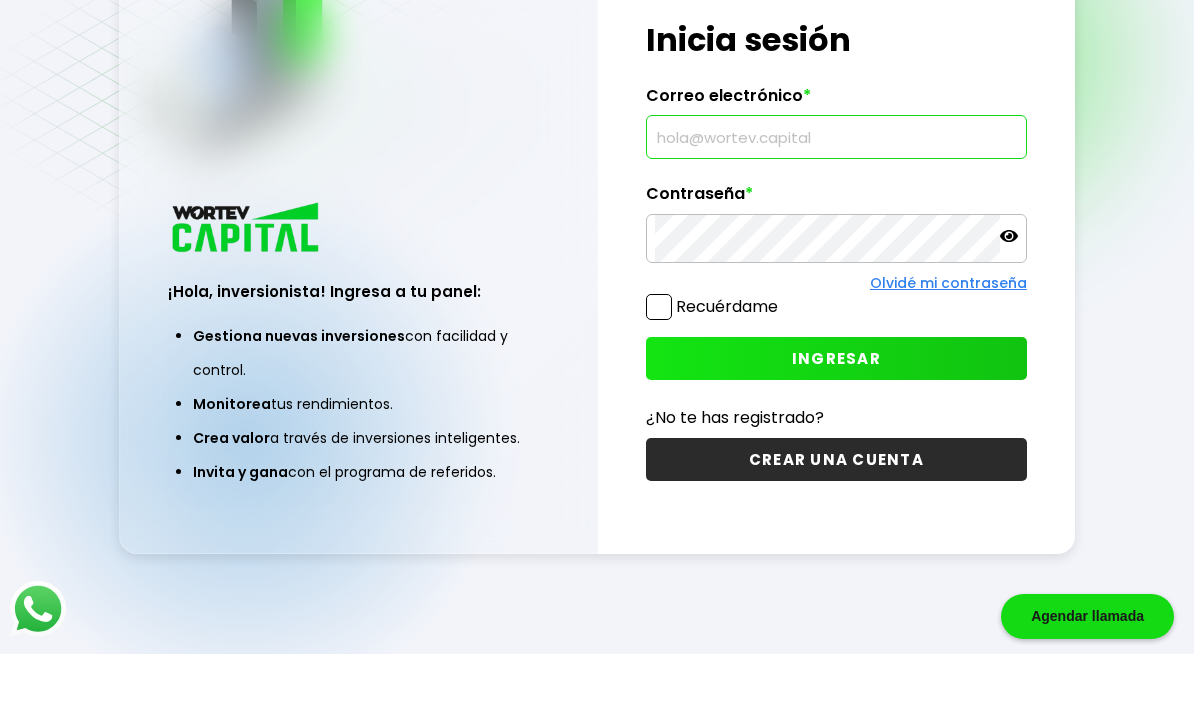 type on "[EMAIL]" 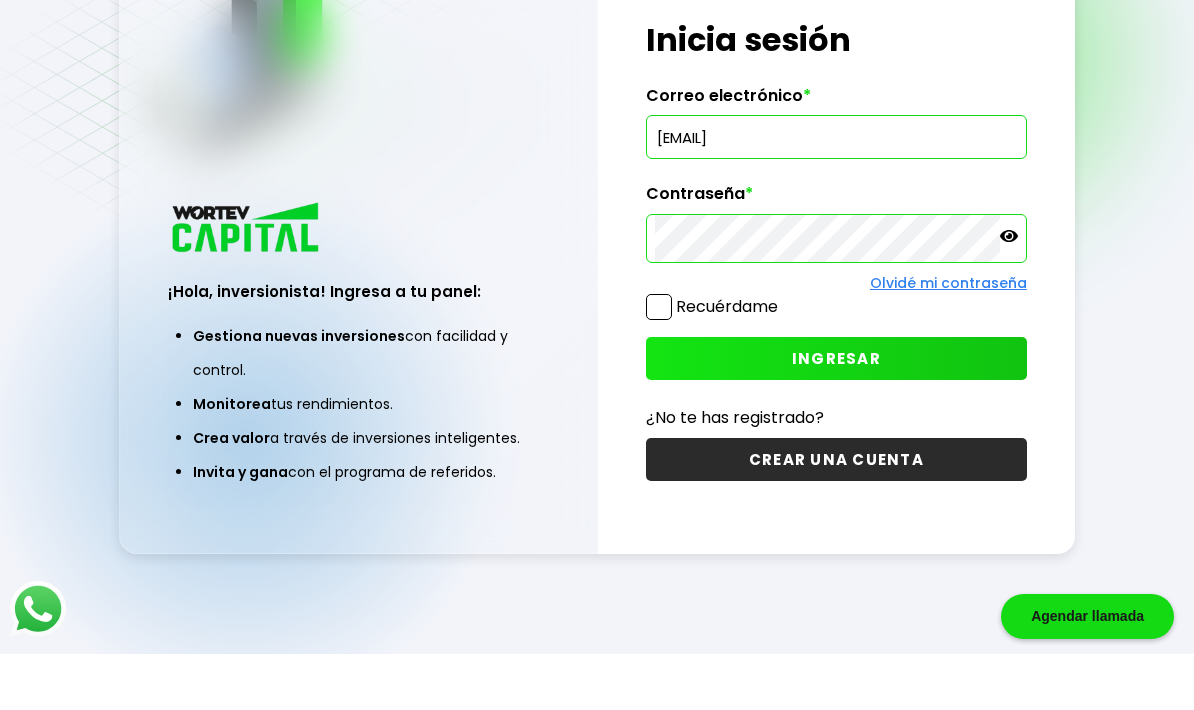 click on "INGRESAR" at bounding box center [836, 414] 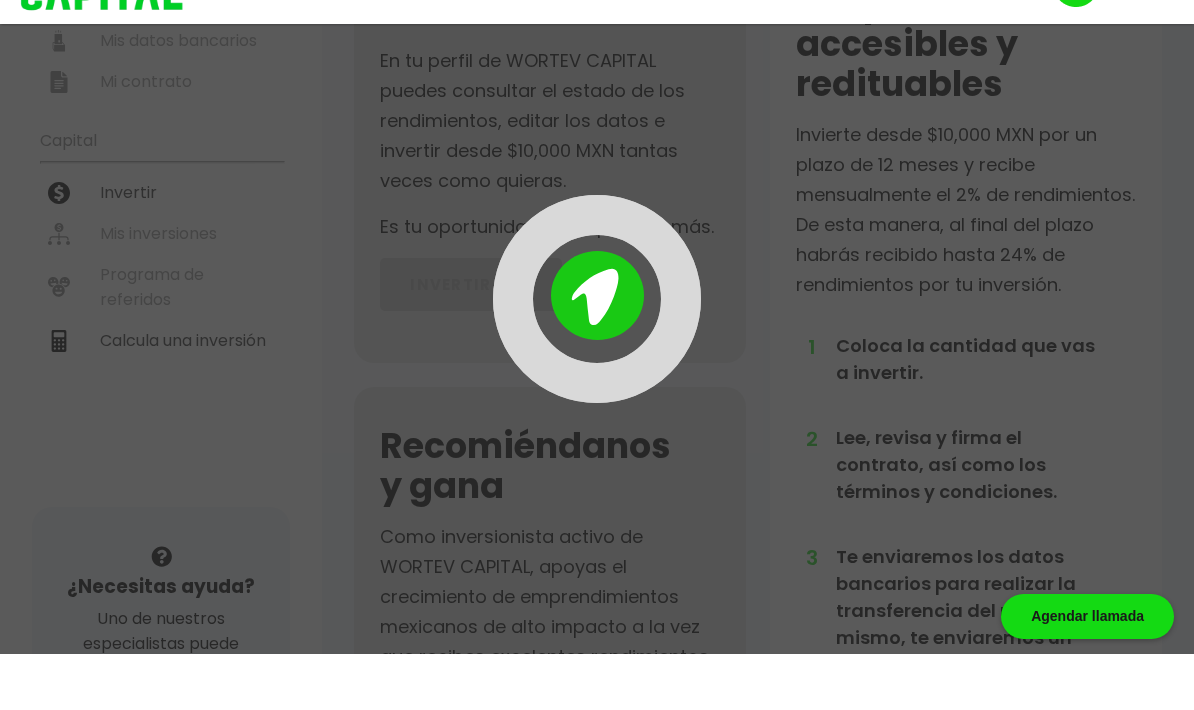scroll, scrollTop: 0, scrollLeft: 0, axis: both 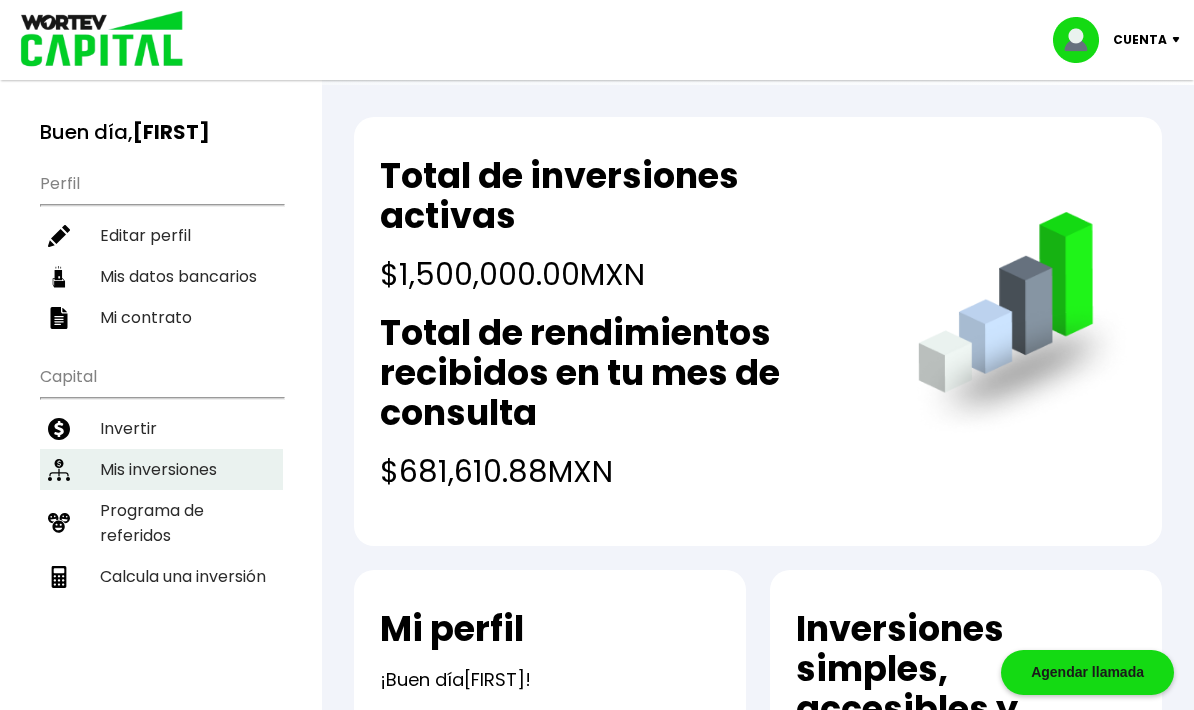 click on "Mis inversiones" at bounding box center (161, 469) 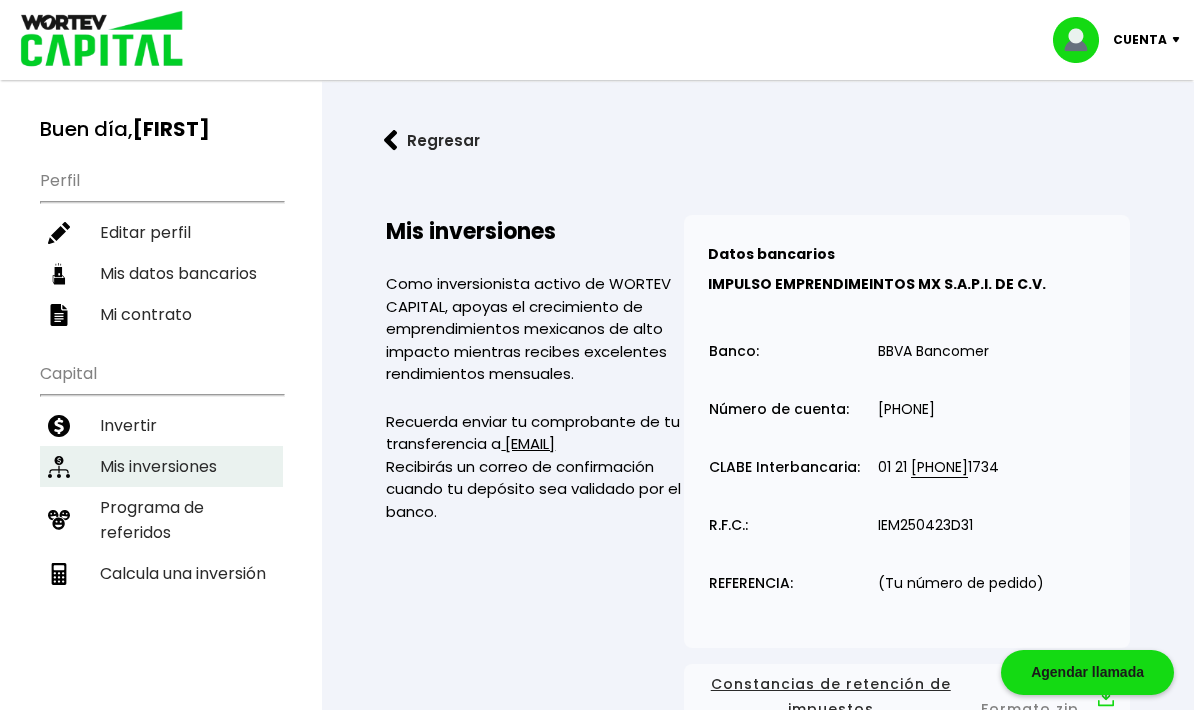 scroll, scrollTop: 0, scrollLeft: 0, axis: both 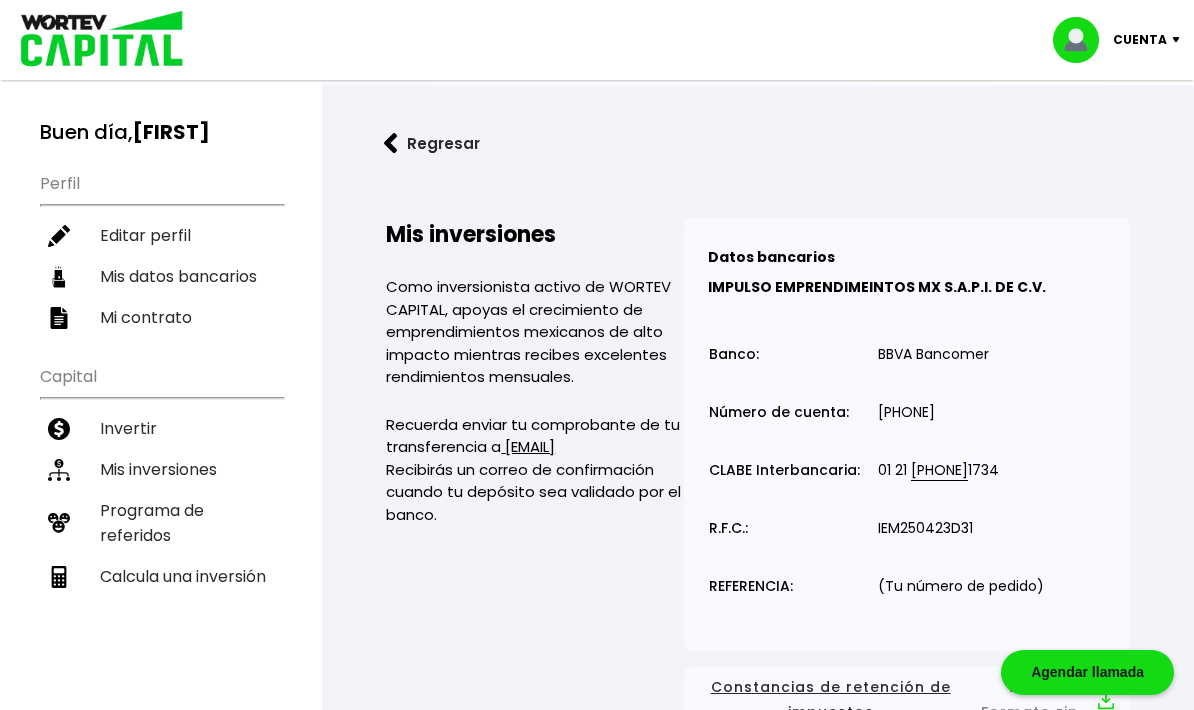 click on "Regresar" at bounding box center (432, 143) 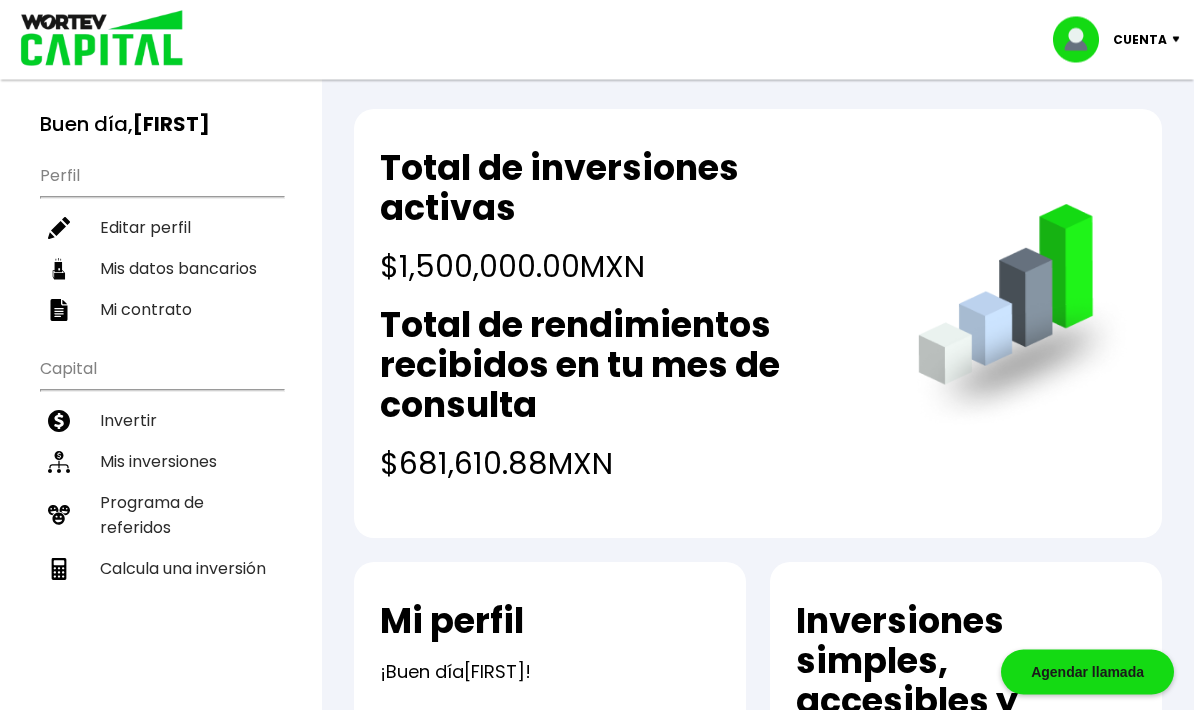 scroll, scrollTop: 0, scrollLeft: 0, axis: both 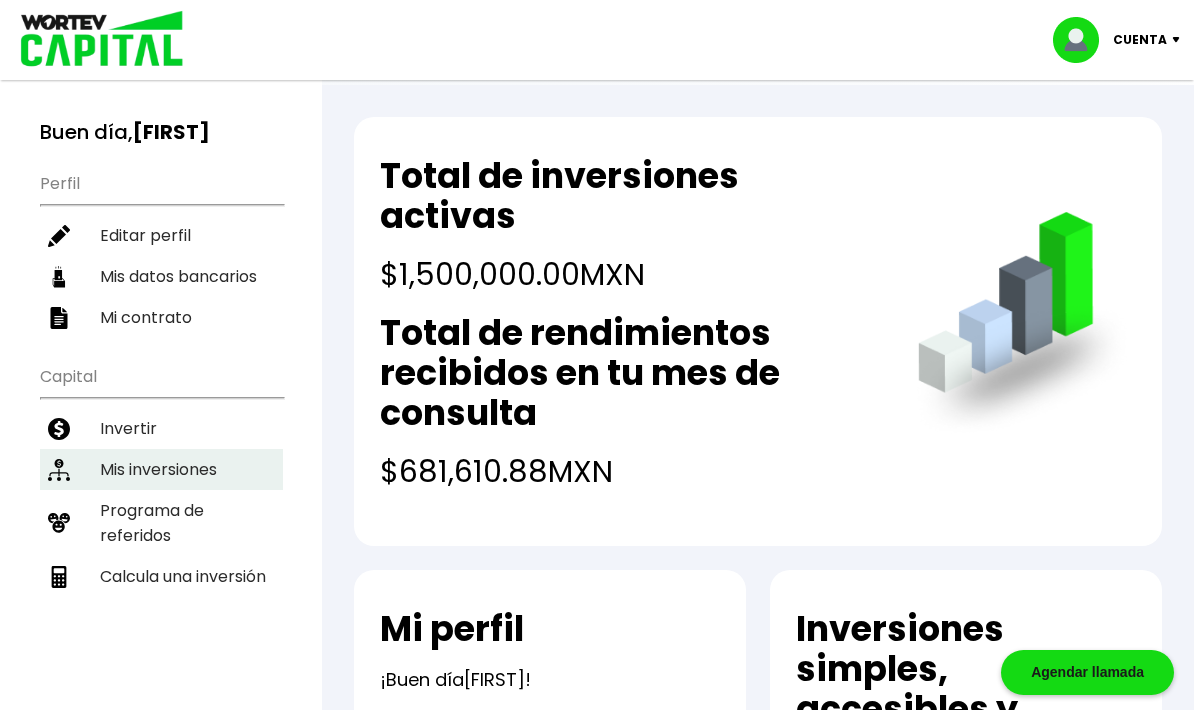 click on "Mis inversiones" at bounding box center (161, 469) 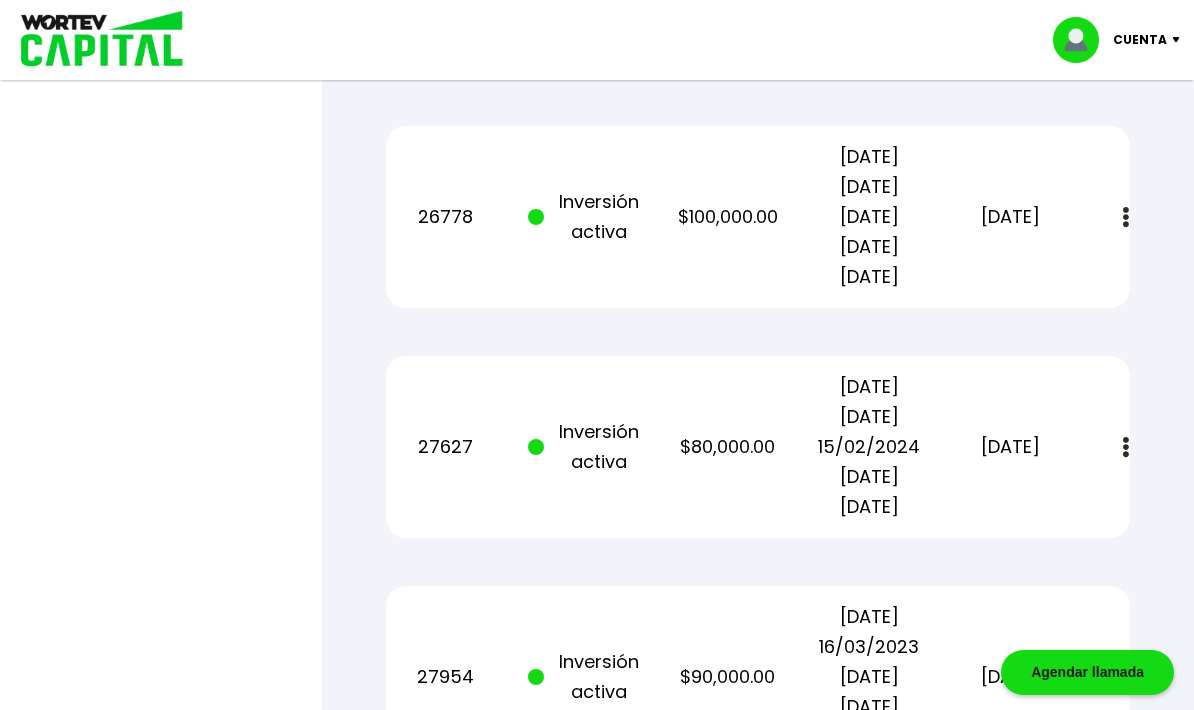 scroll, scrollTop: 1253, scrollLeft: 0, axis: vertical 